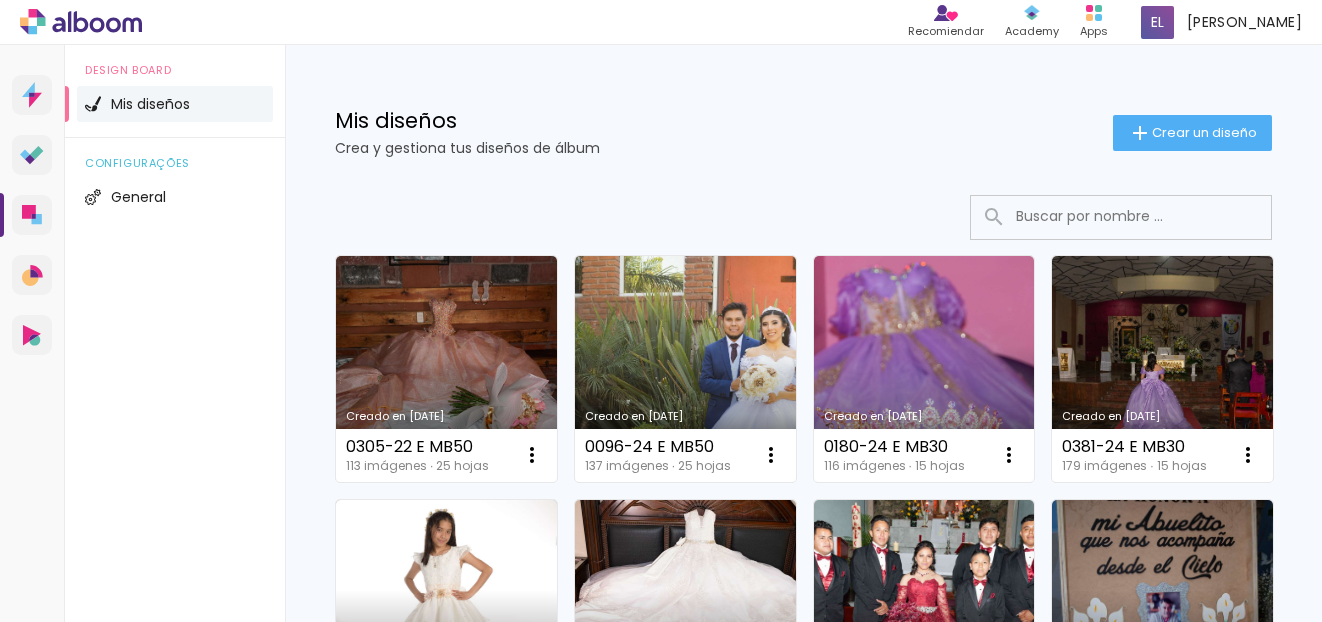 scroll, scrollTop: 0, scrollLeft: 0, axis: both 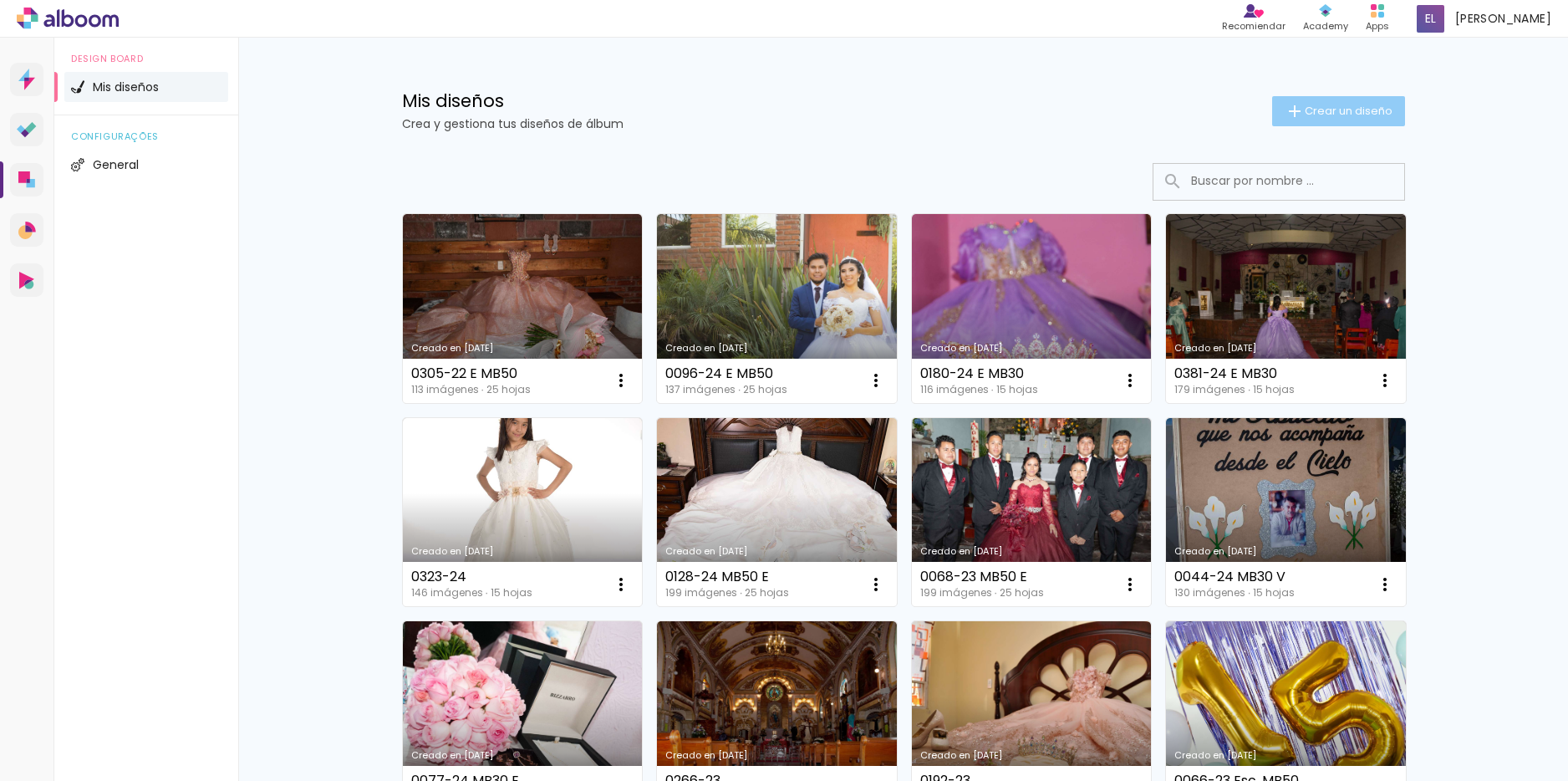 click on "Crear un diseño" 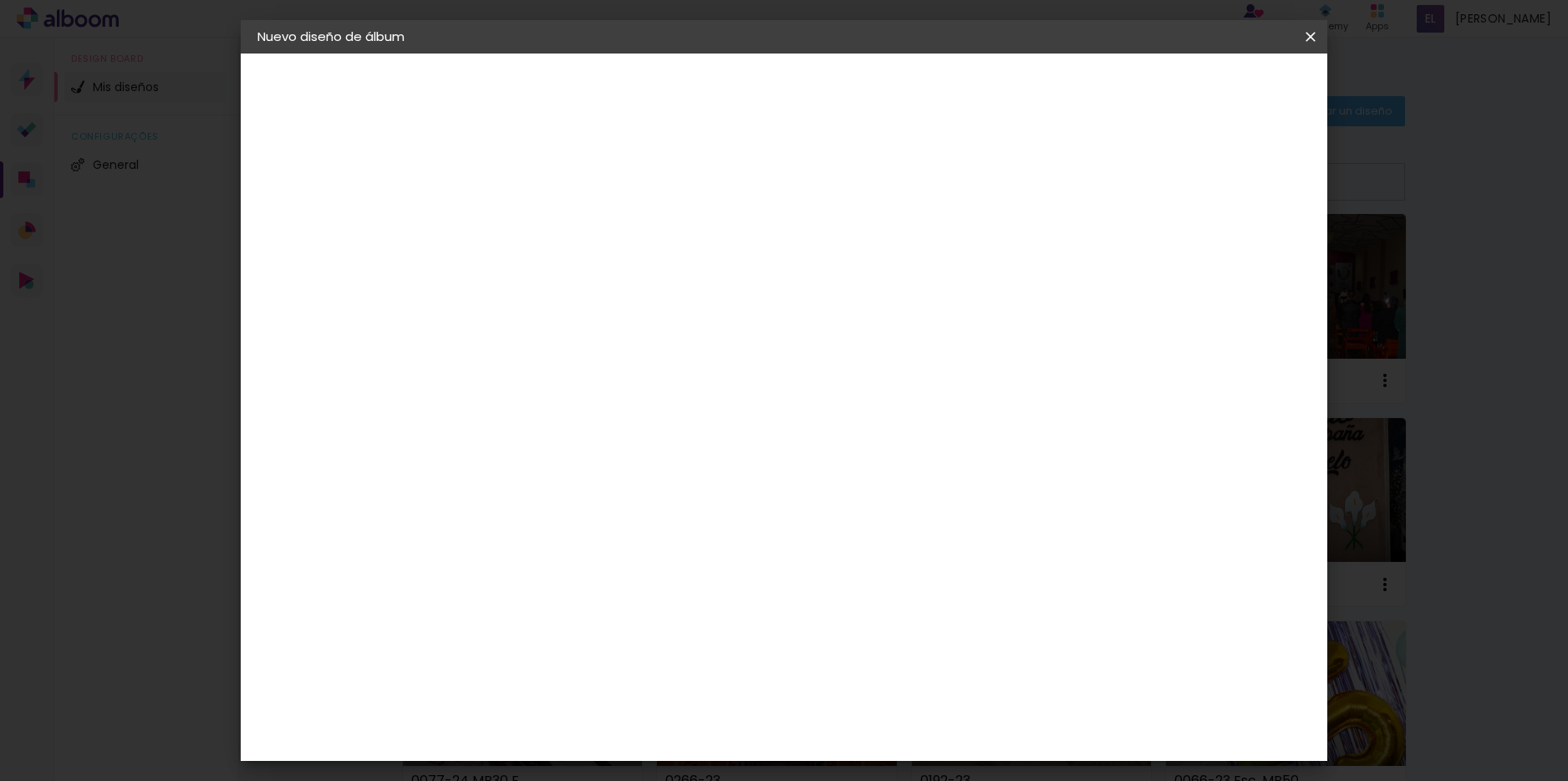 click at bounding box center (531, 224) 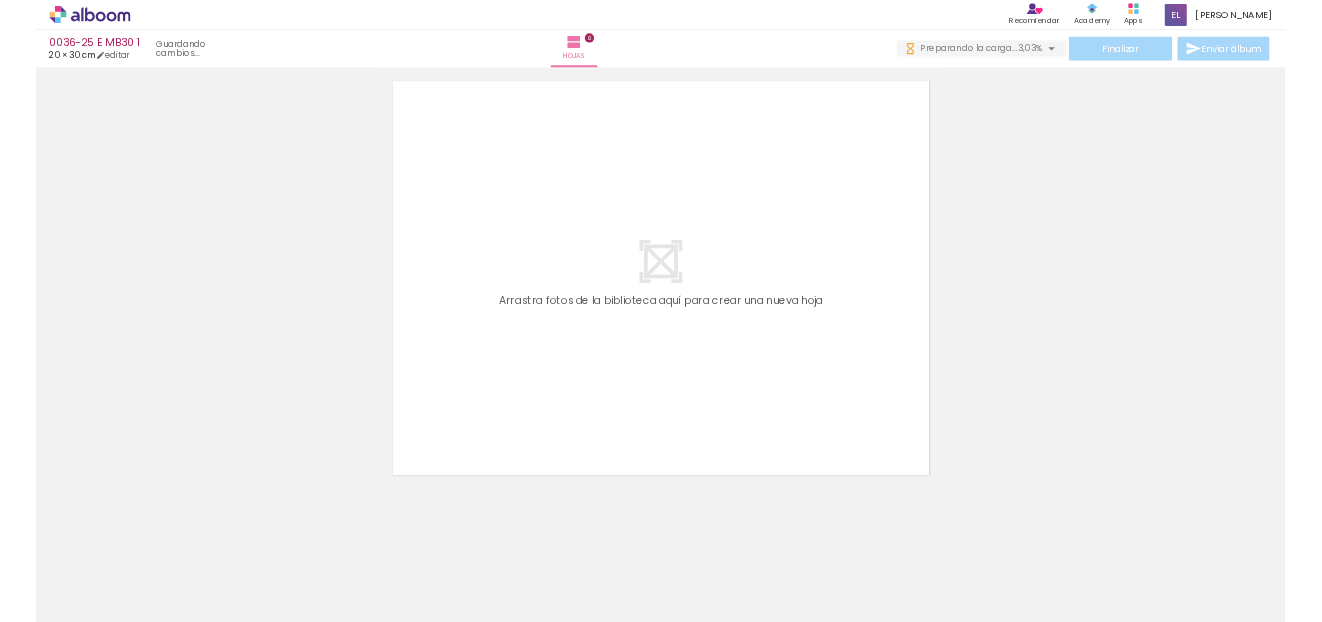 scroll, scrollTop: 0, scrollLeft: 0, axis: both 